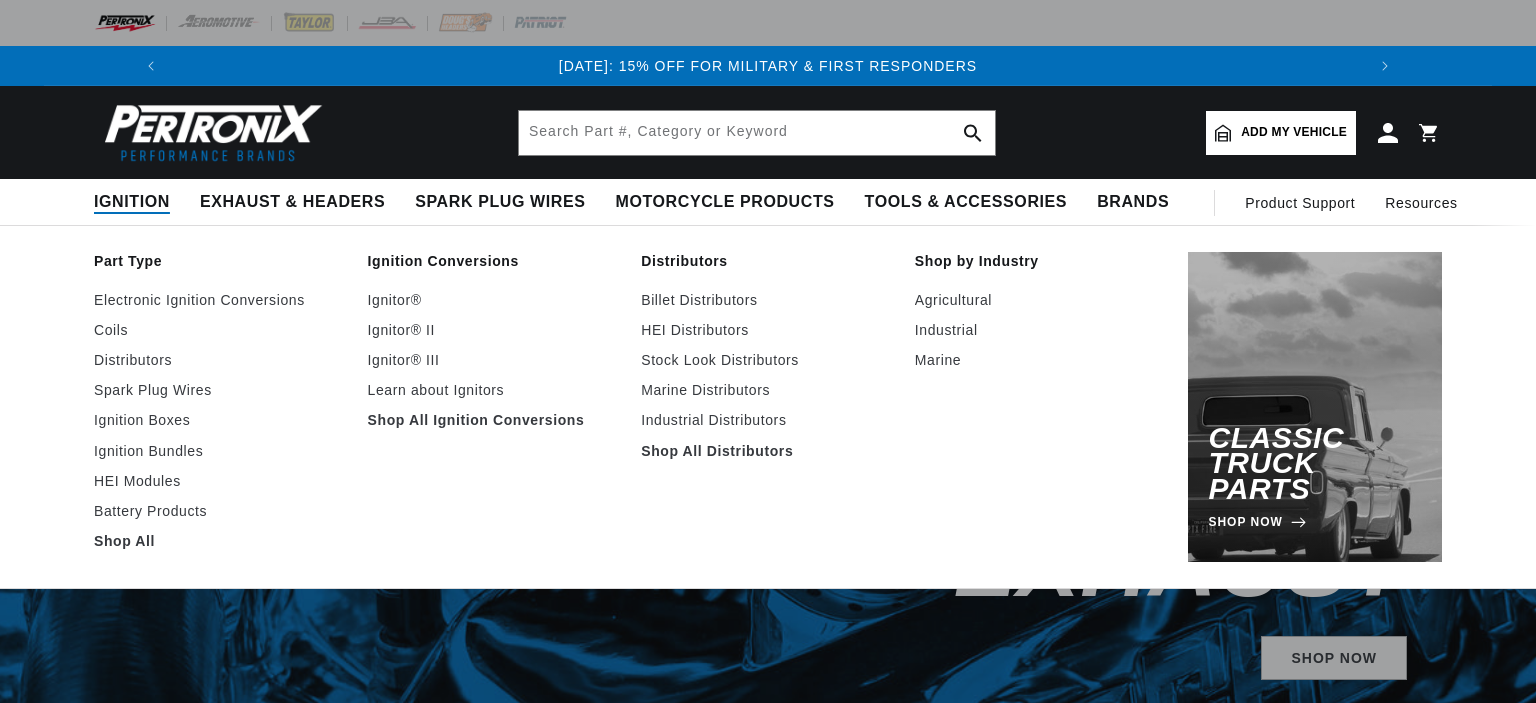 scroll, scrollTop: 0, scrollLeft: 0, axis: both 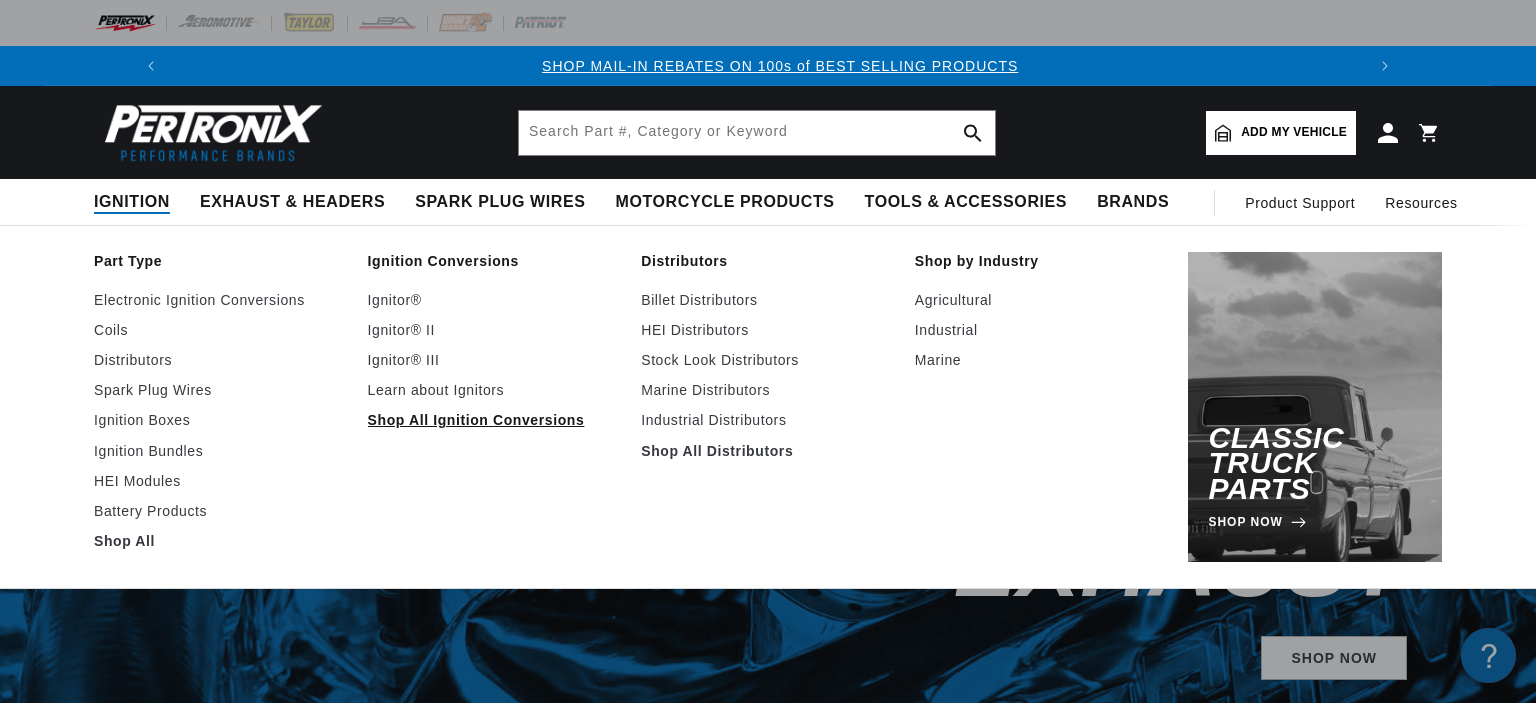 click on "Shop All Ignition Conversions" at bounding box center (495, 420) 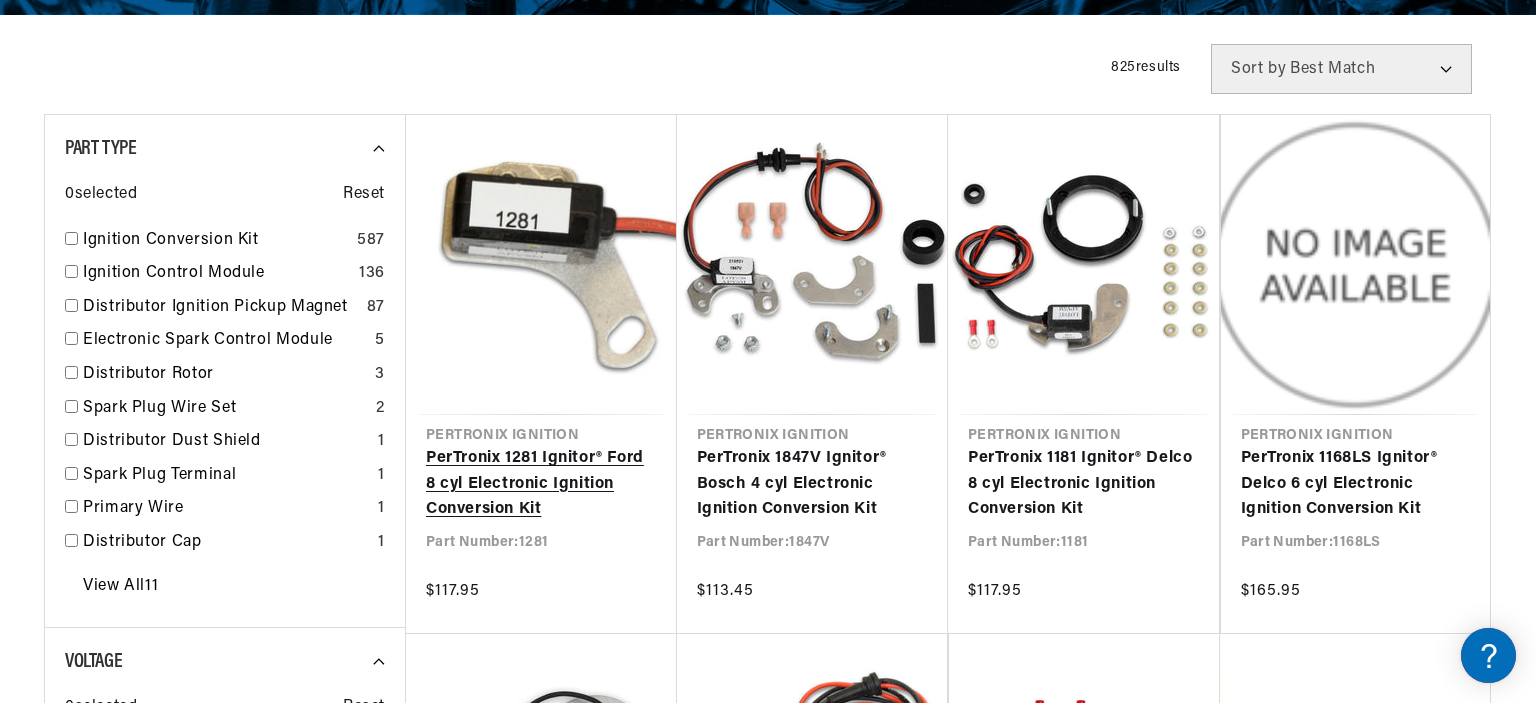 scroll, scrollTop: 422, scrollLeft: 0, axis: vertical 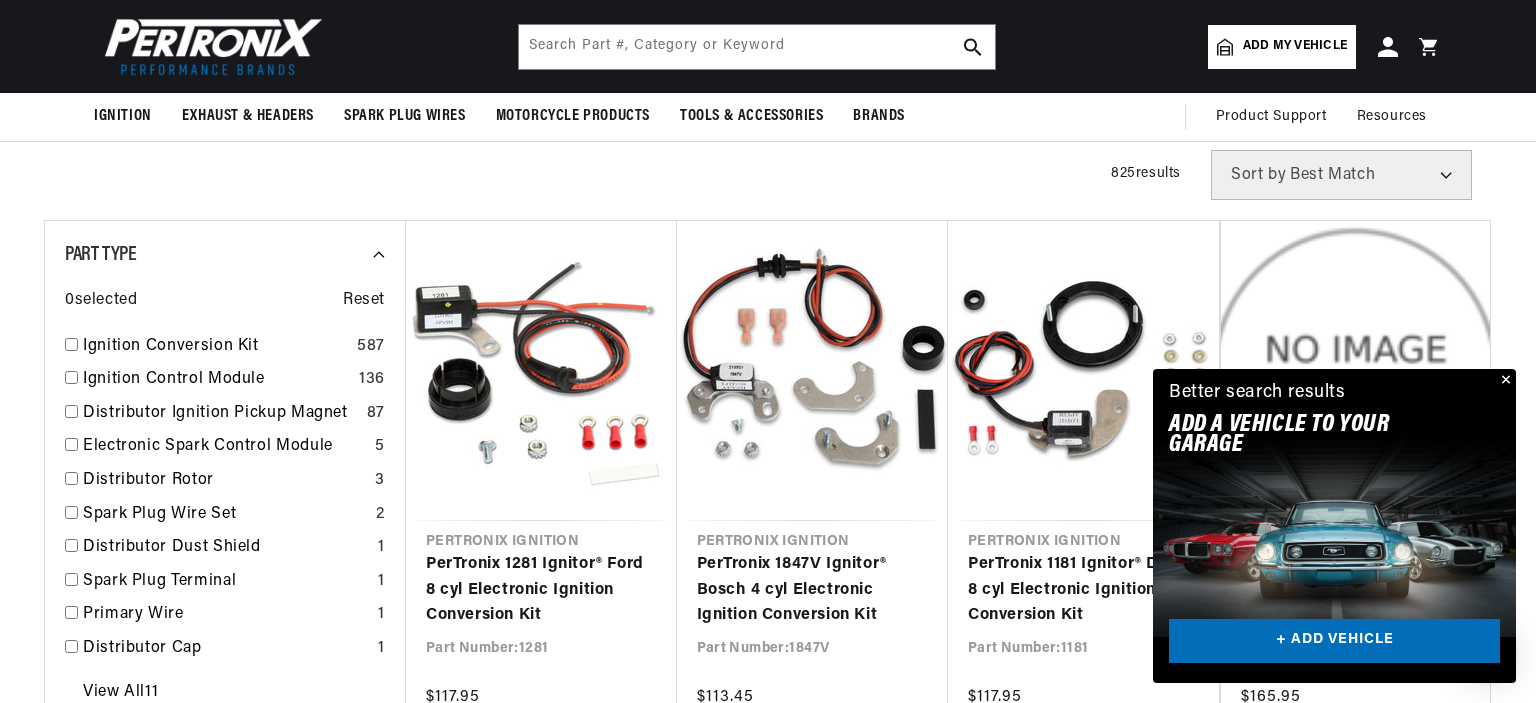 click at bounding box center [1504, 381] 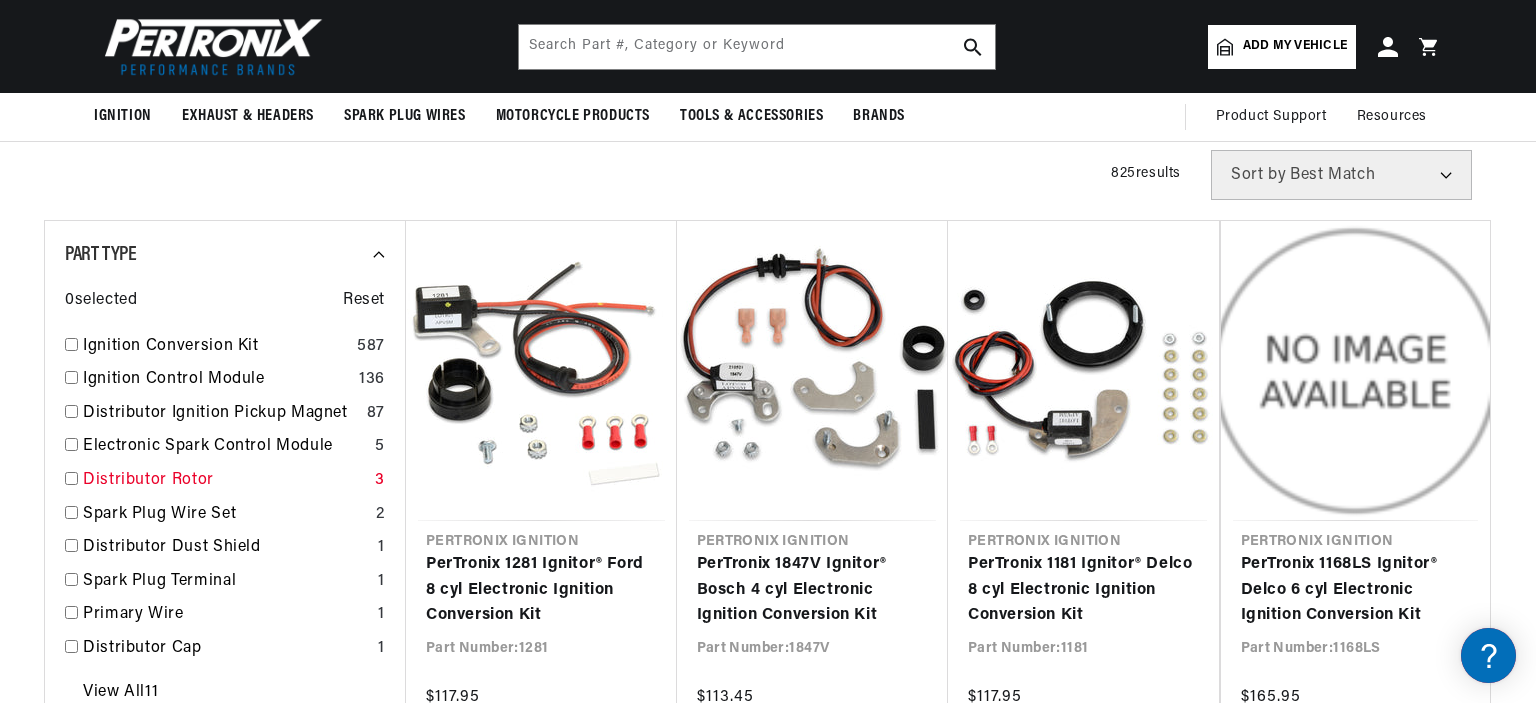 scroll, scrollTop: 0, scrollLeft: 1182, axis: horizontal 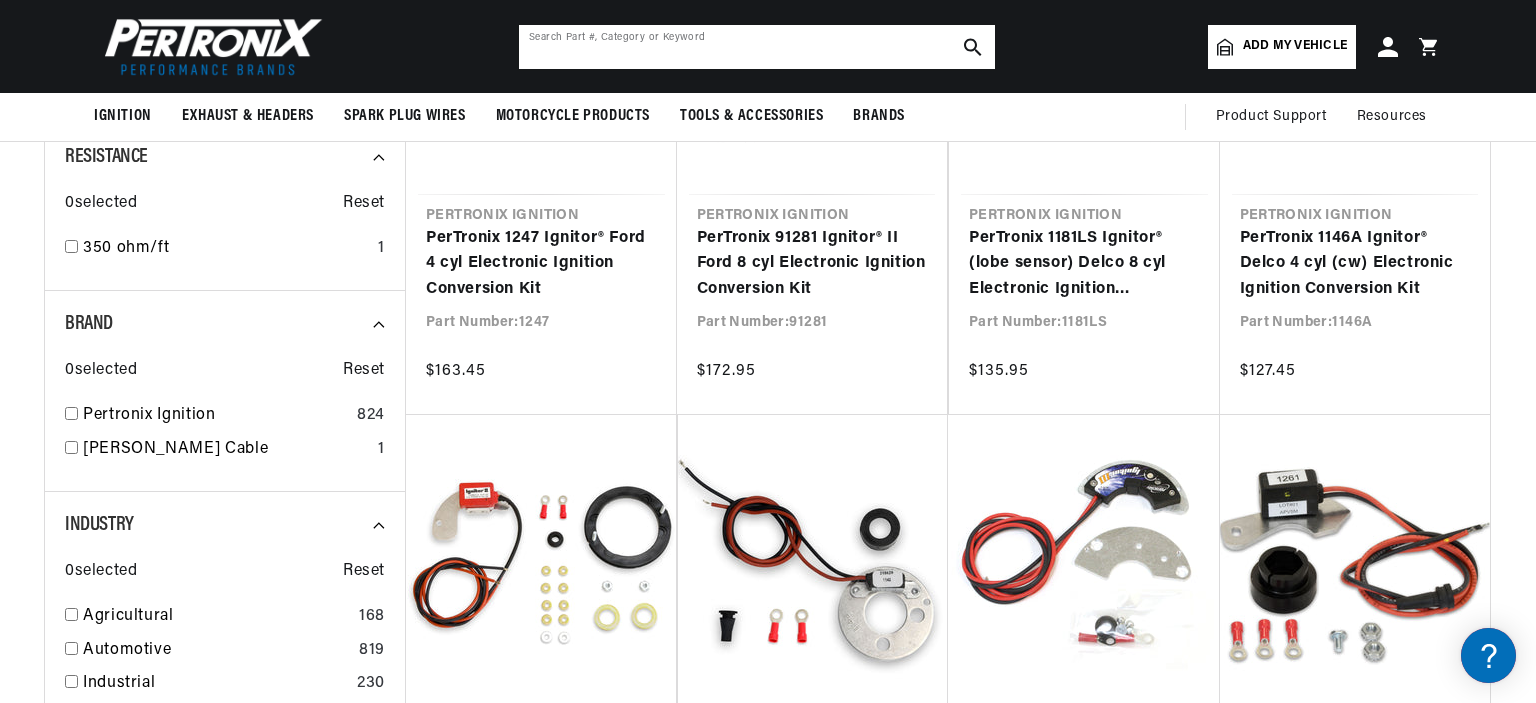 click at bounding box center (757, 47) 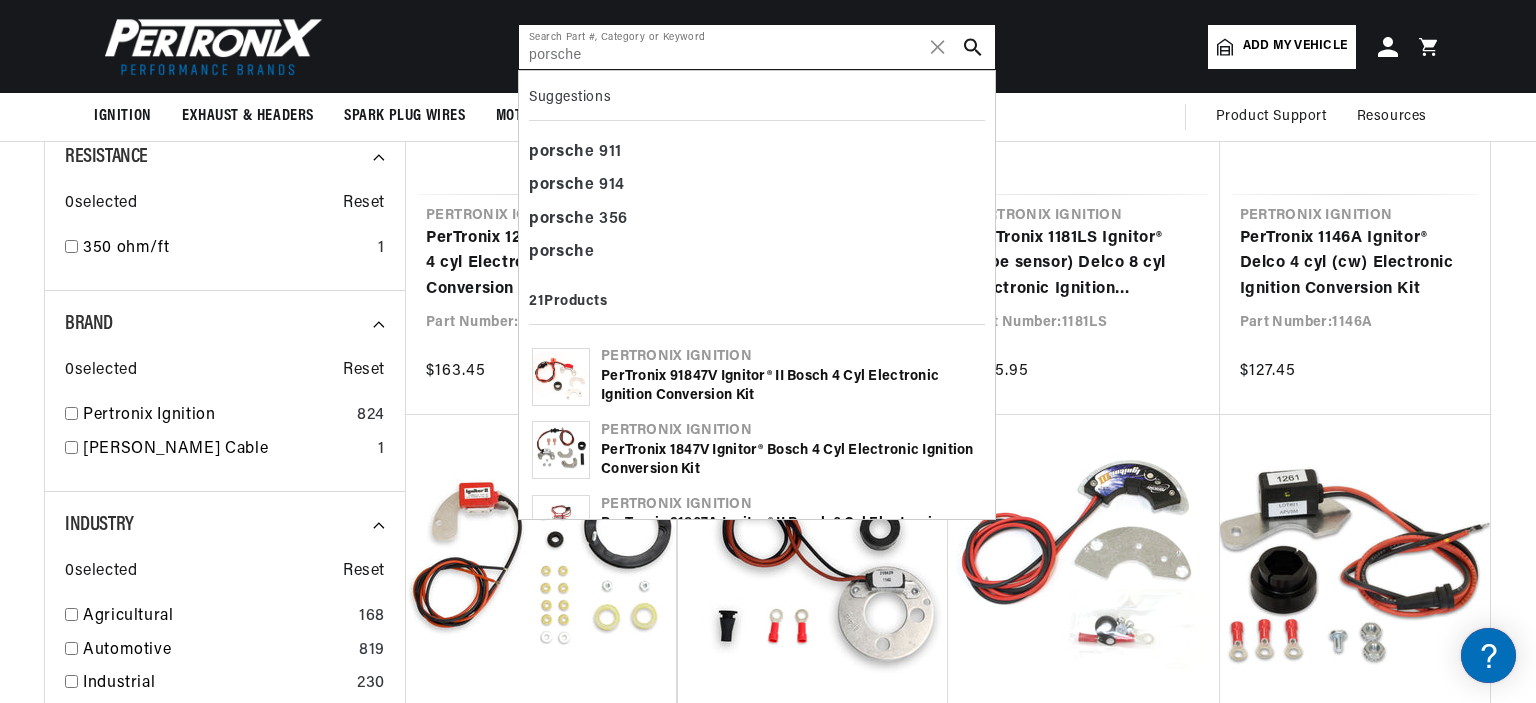 type on "porsche" 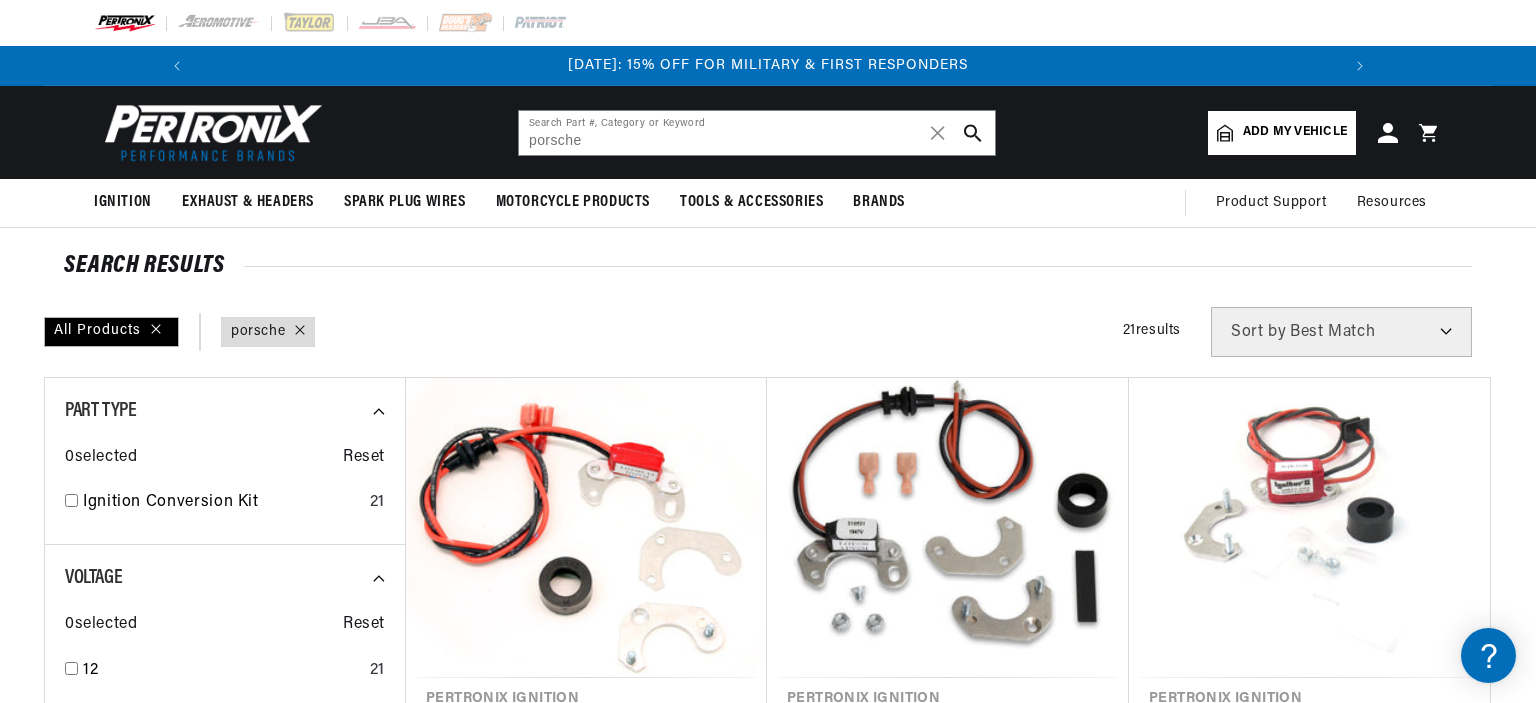 scroll, scrollTop: 0, scrollLeft: 0, axis: both 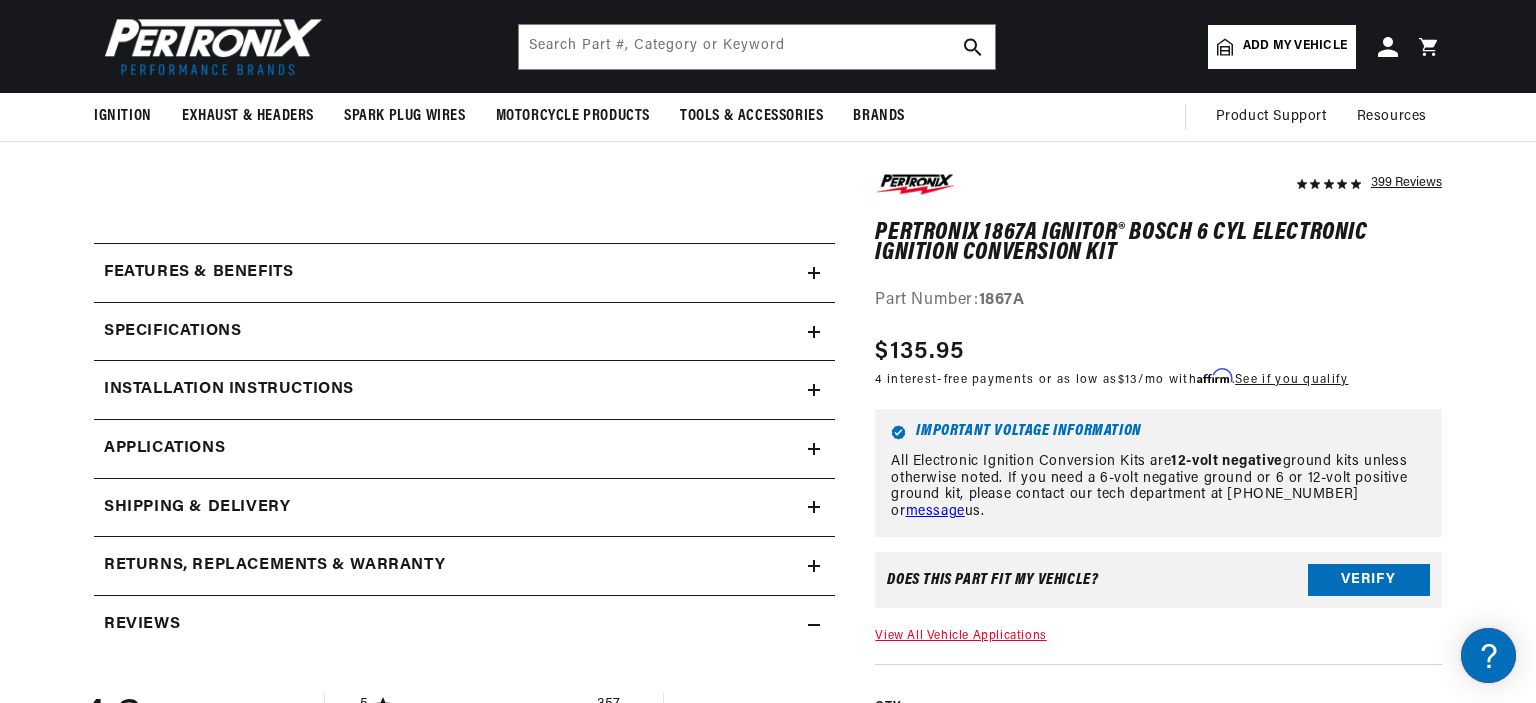 click on "Installation instructions" at bounding box center (198, 273) 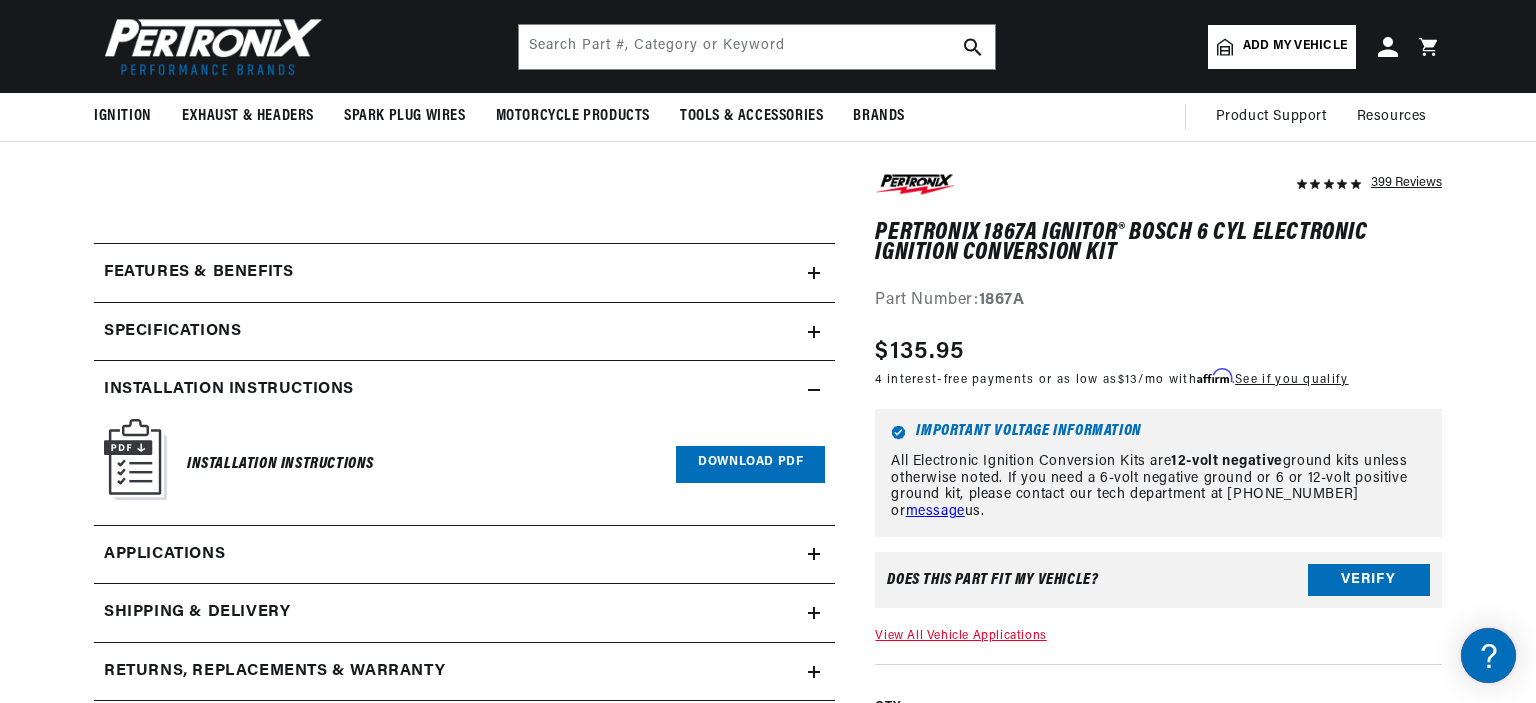 click on "Download PDF" at bounding box center [750, 464] 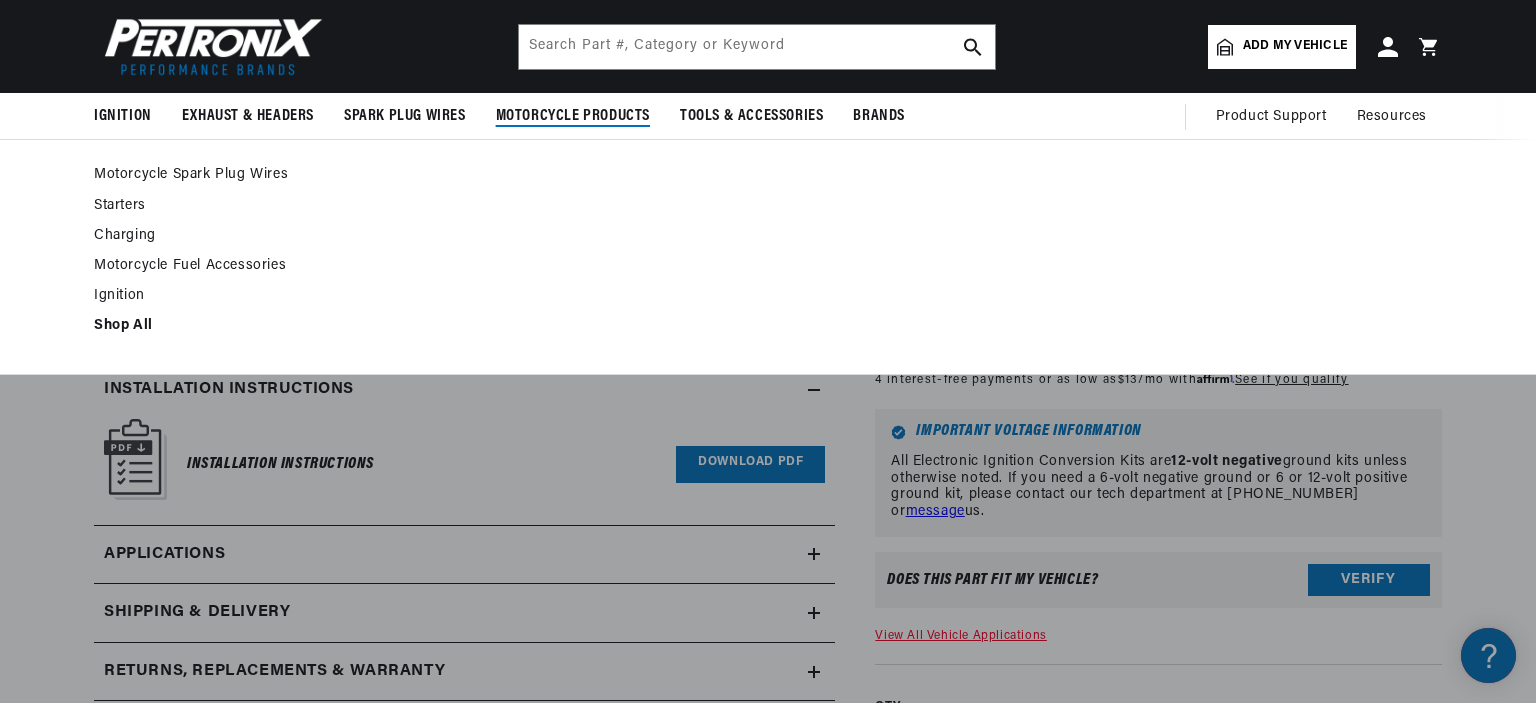 scroll, scrollTop: 316, scrollLeft: 0, axis: vertical 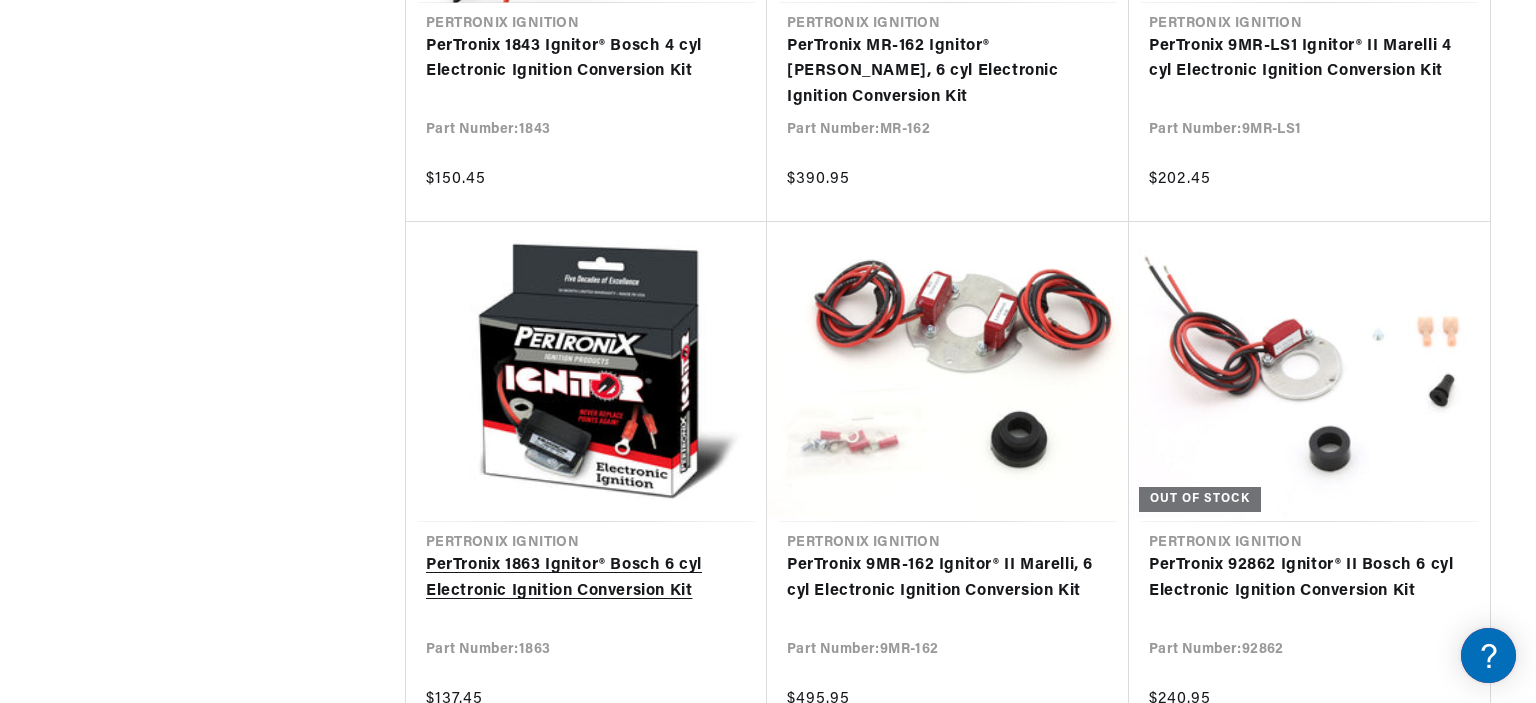 click on "PerTronix 1863 Ignitor® Bosch 6 cyl Electronic Ignition Conversion Kit" at bounding box center (586, 578) 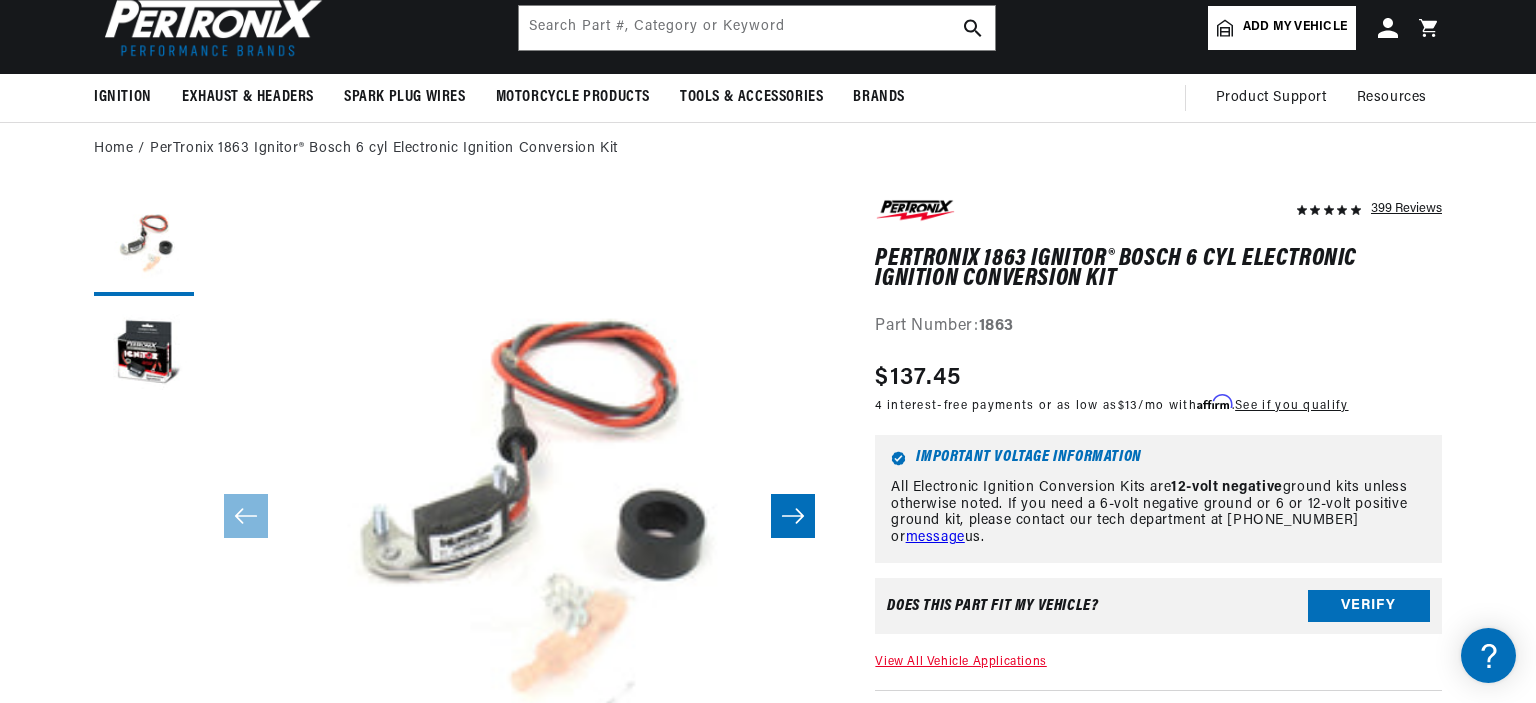 scroll, scrollTop: 106, scrollLeft: 0, axis: vertical 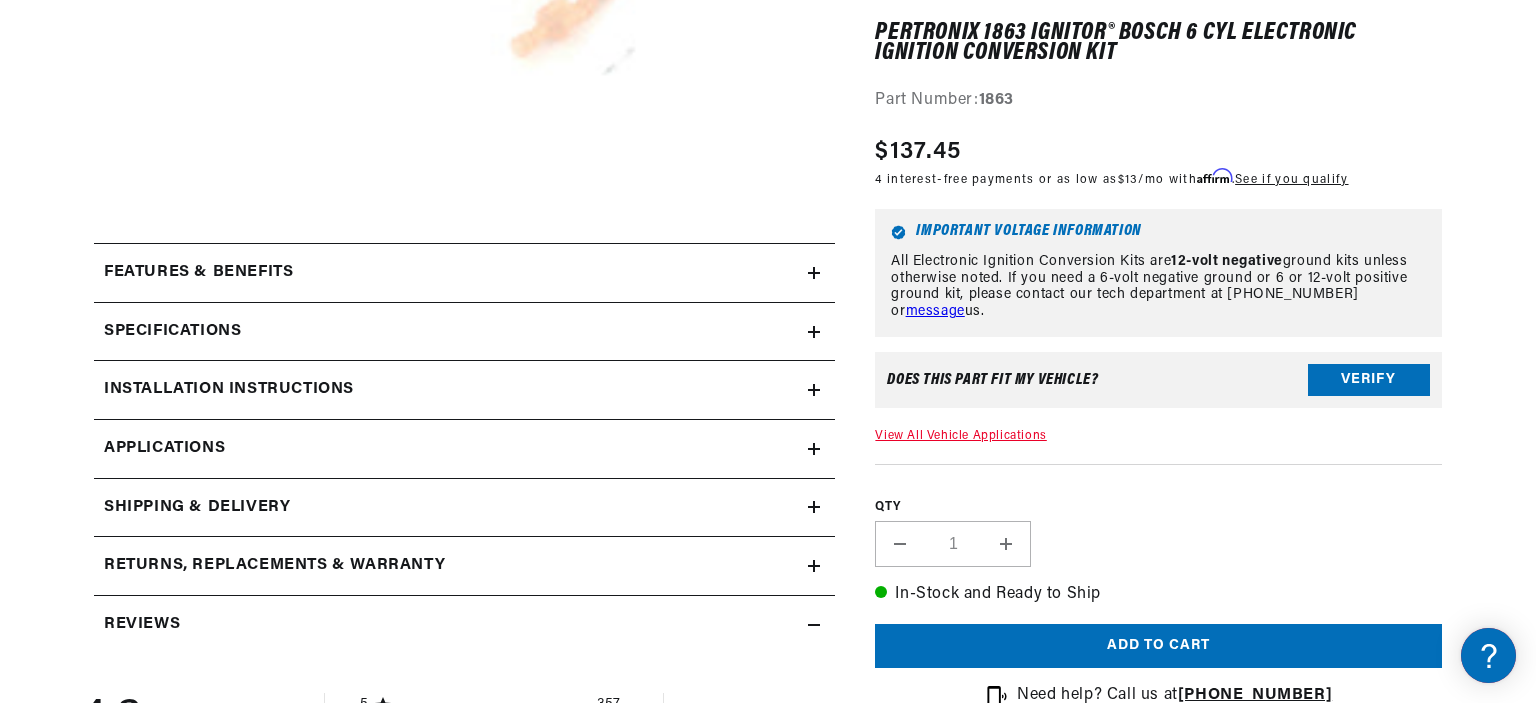 click on "Installation instructions" at bounding box center (198, 273) 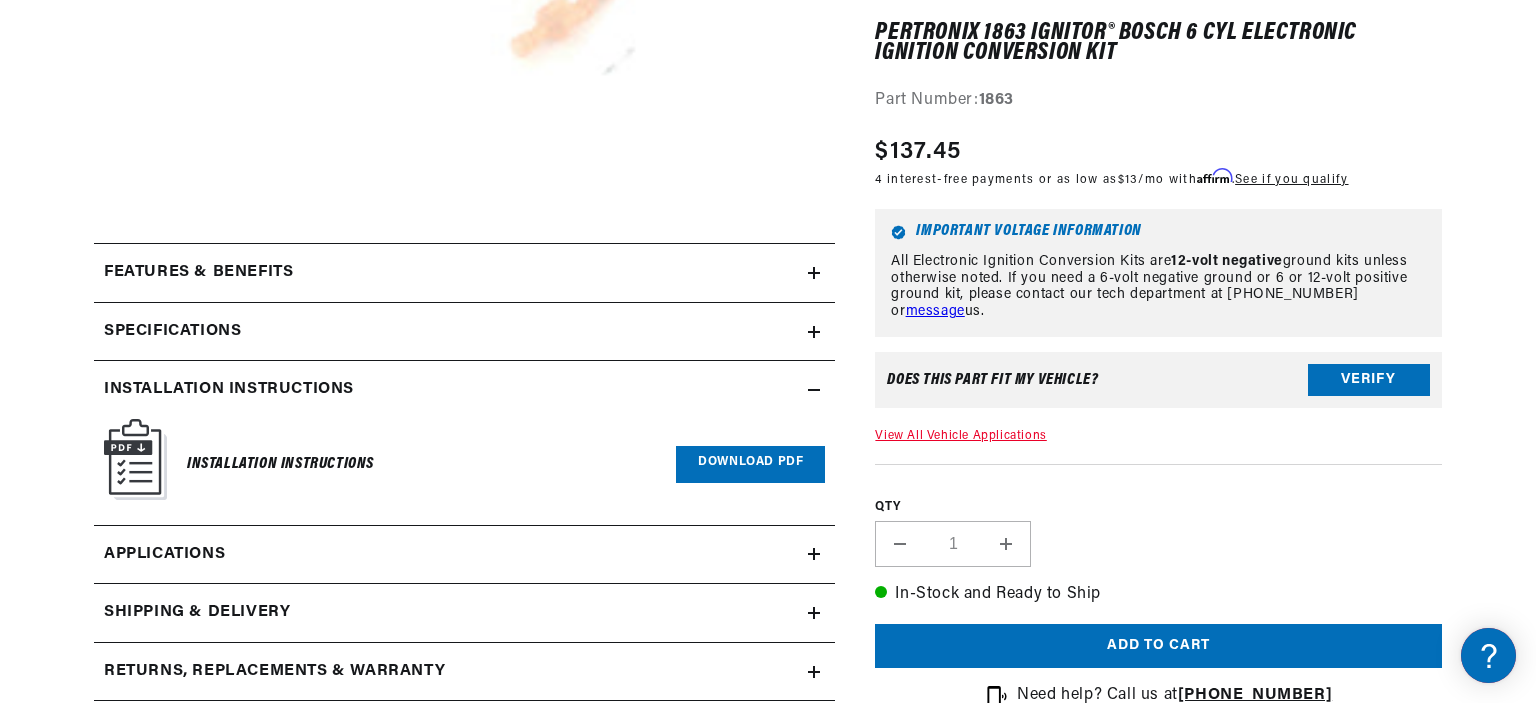 click on "Installation Instructions" at bounding box center [280, 464] 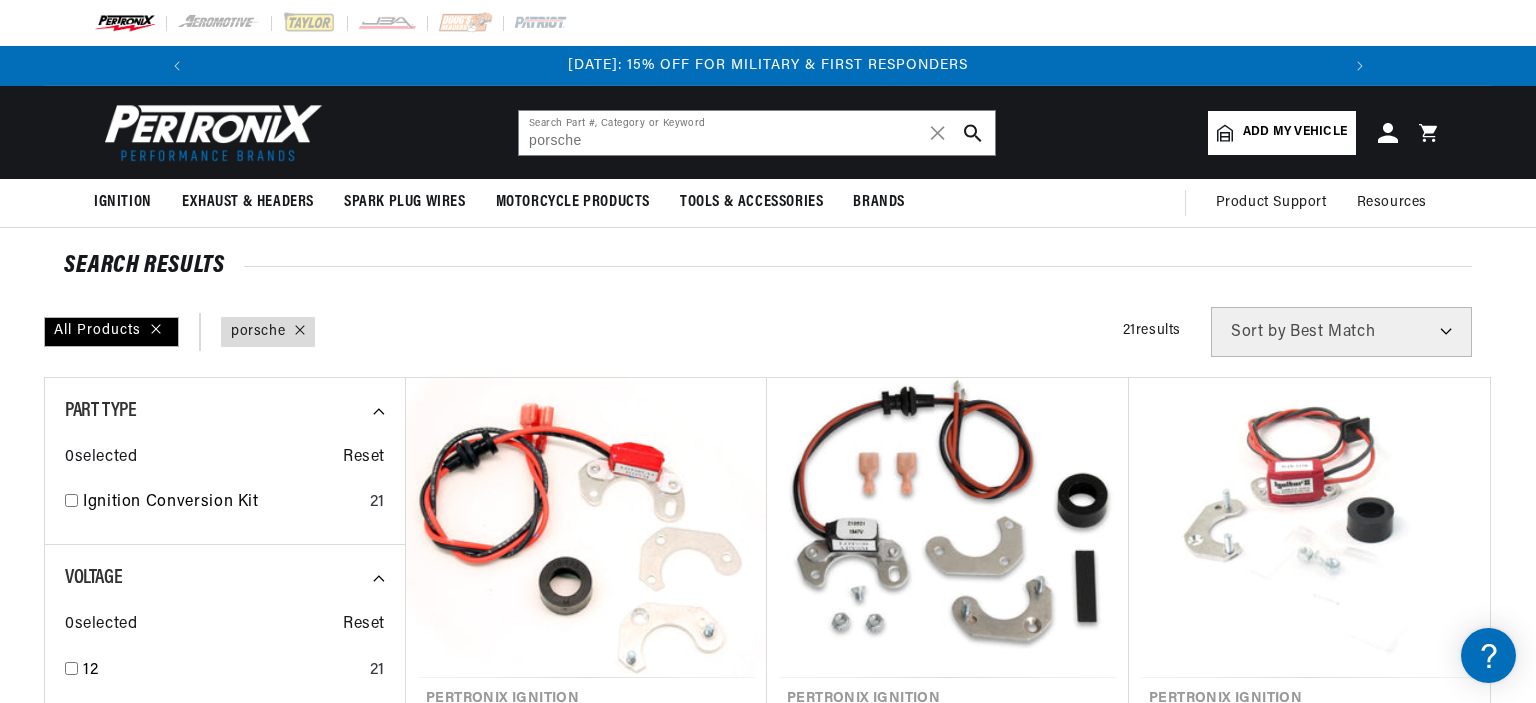 scroll, scrollTop: 1030, scrollLeft: 0, axis: vertical 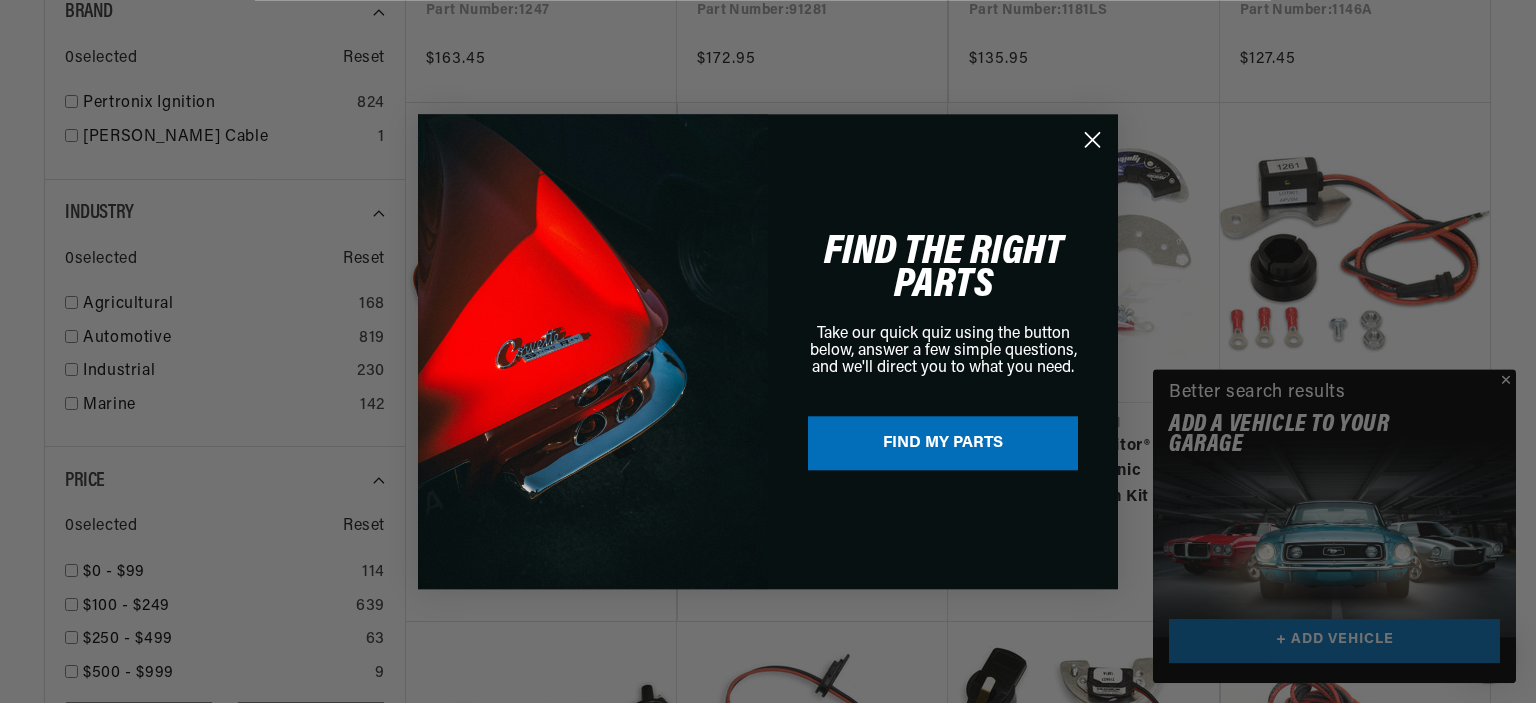 click 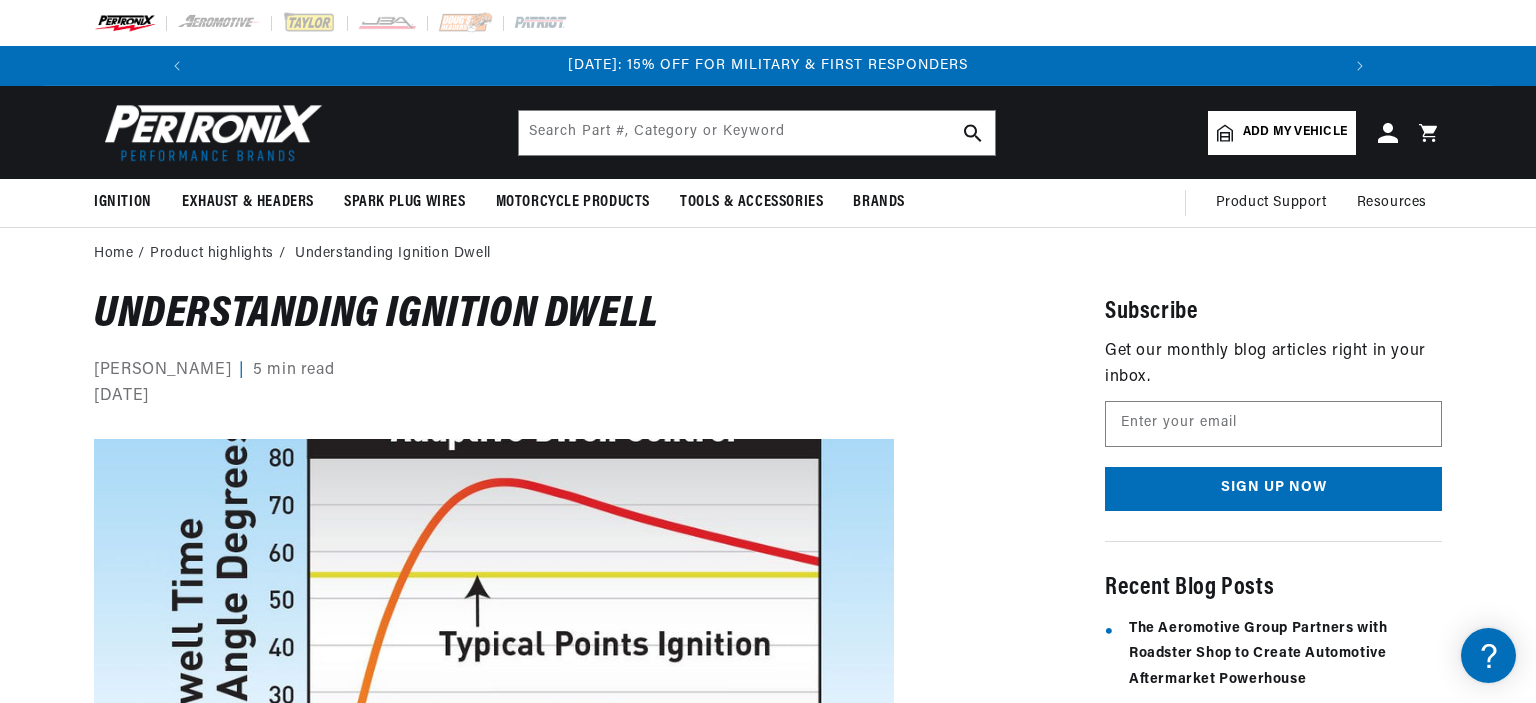 scroll, scrollTop: 211, scrollLeft: 0, axis: vertical 